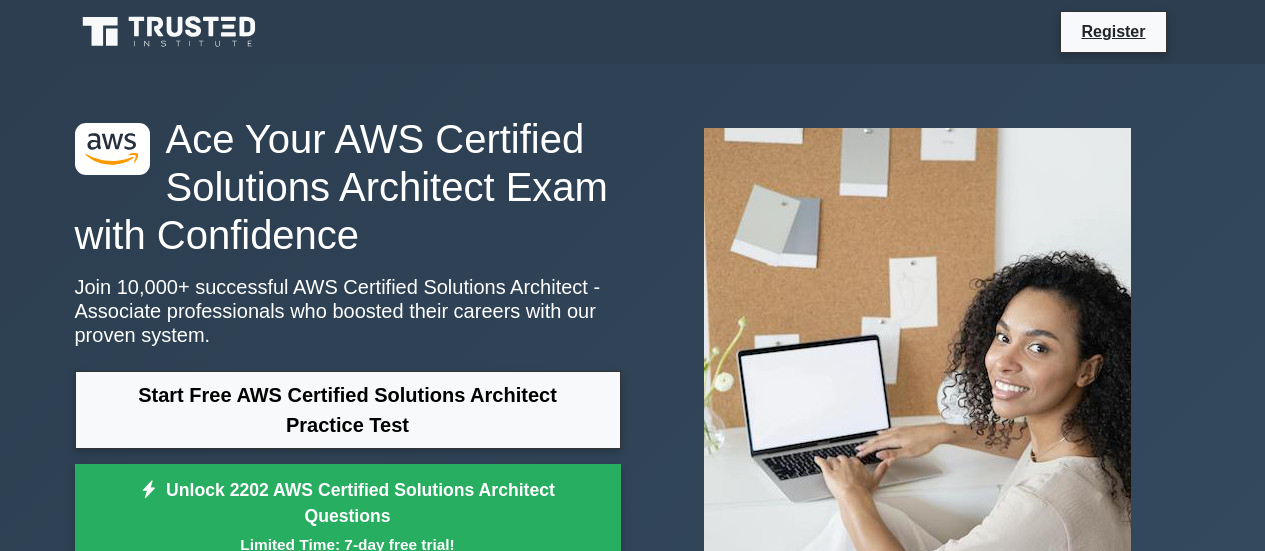 scroll, scrollTop: 0, scrollLeft: 0, axis: both 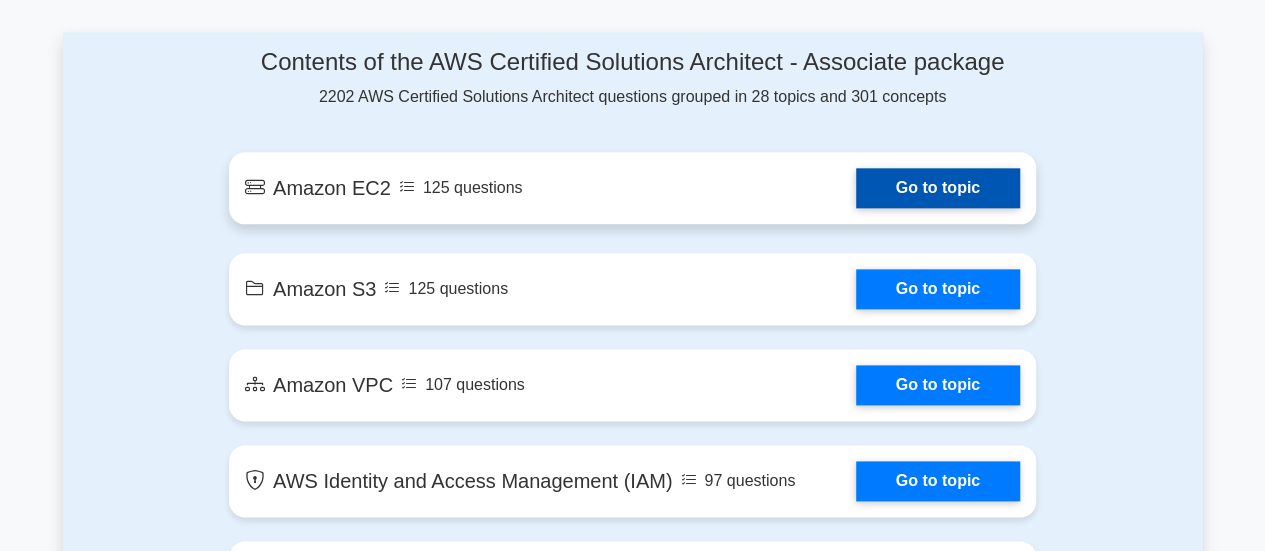 click on "Go to topic" at bounding box center (938, 188) 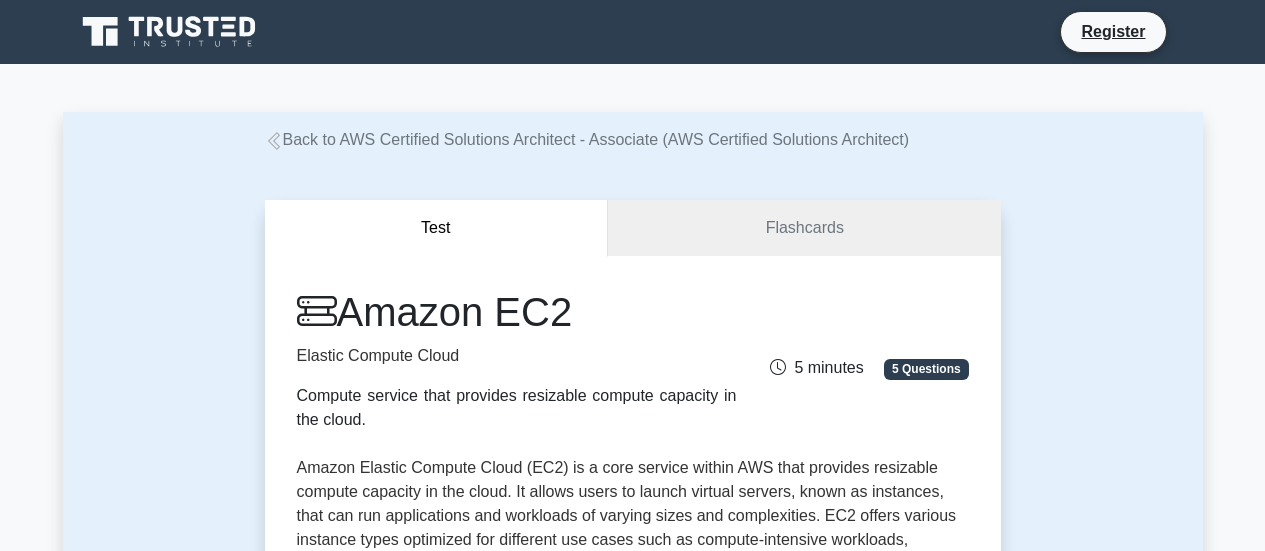 scroll, scrollTop: 0, scrollLeft: 0, axis: both 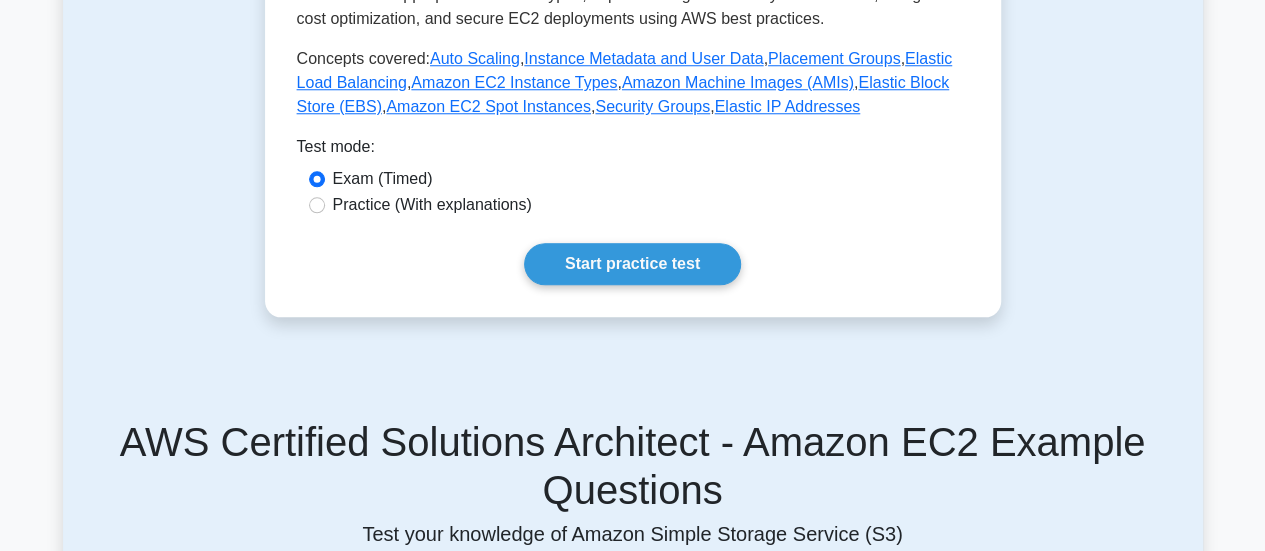 click on "Practice (With explanations)" at bounding box center [432, 205] 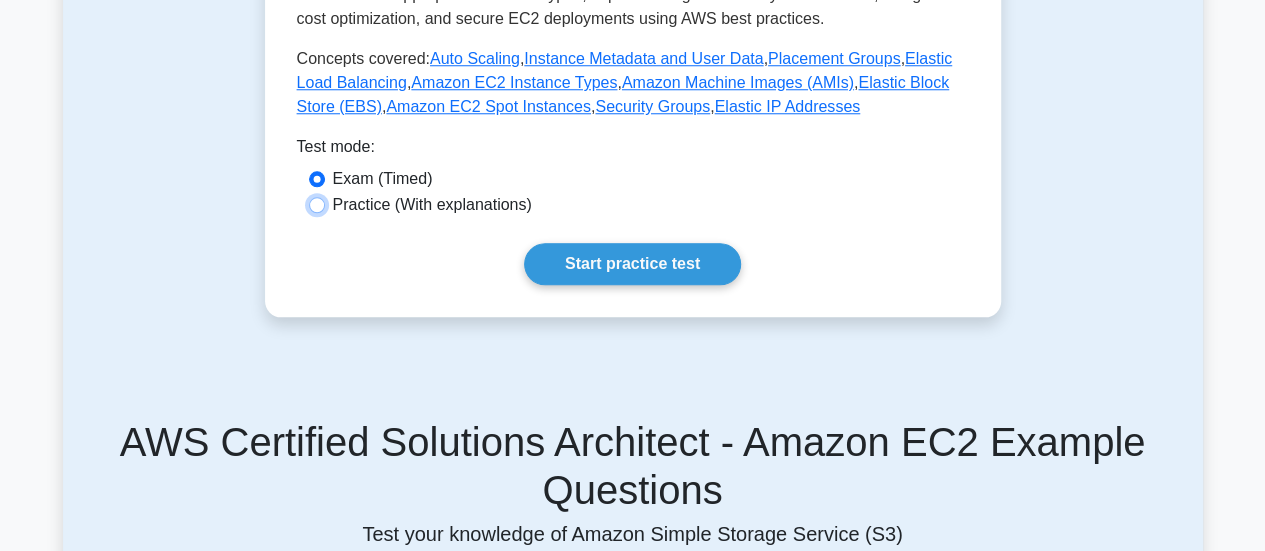 click on "Practice (With explanations)" at bounding box center (317, 205) 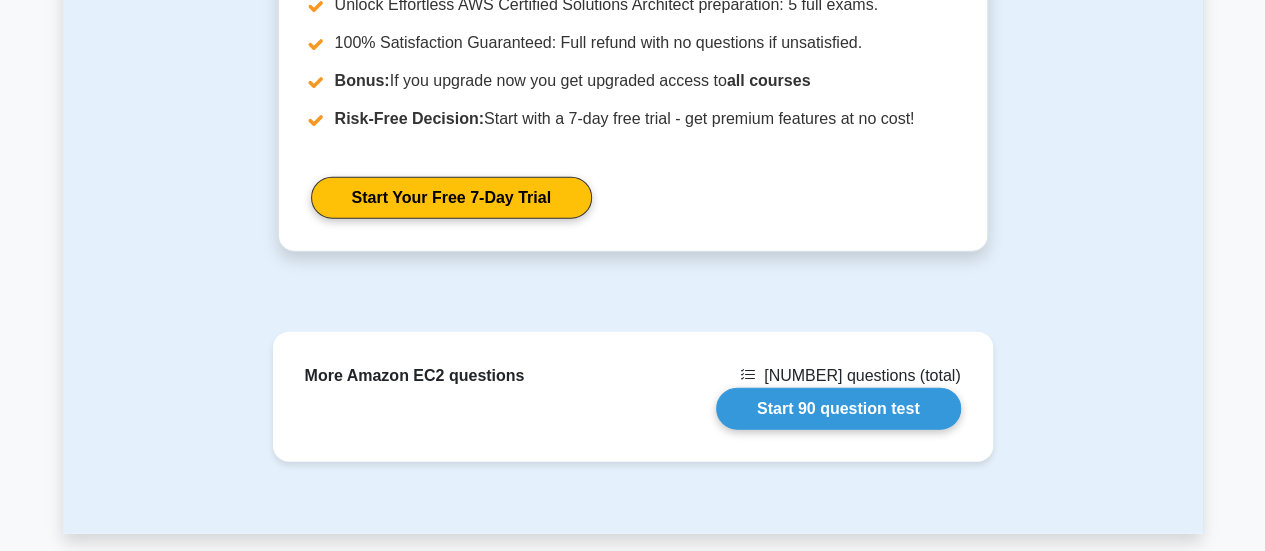 scroll, scrollTop: 2300, scrollLeft: 0, axis: vertical 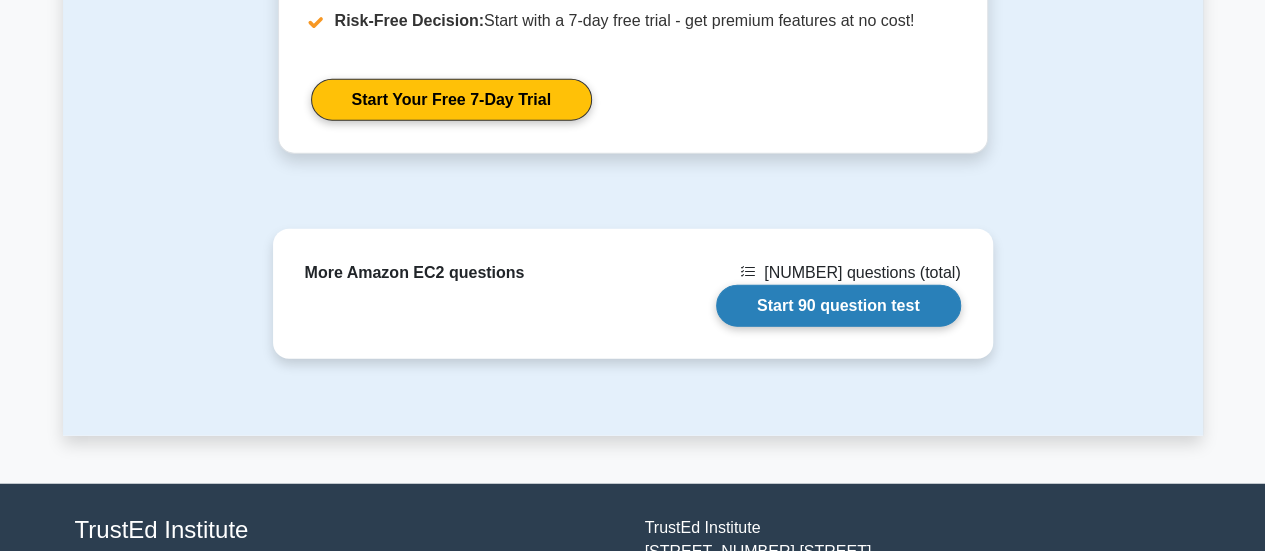 click on "Start 90 question test" at bounding box center [838, 306] 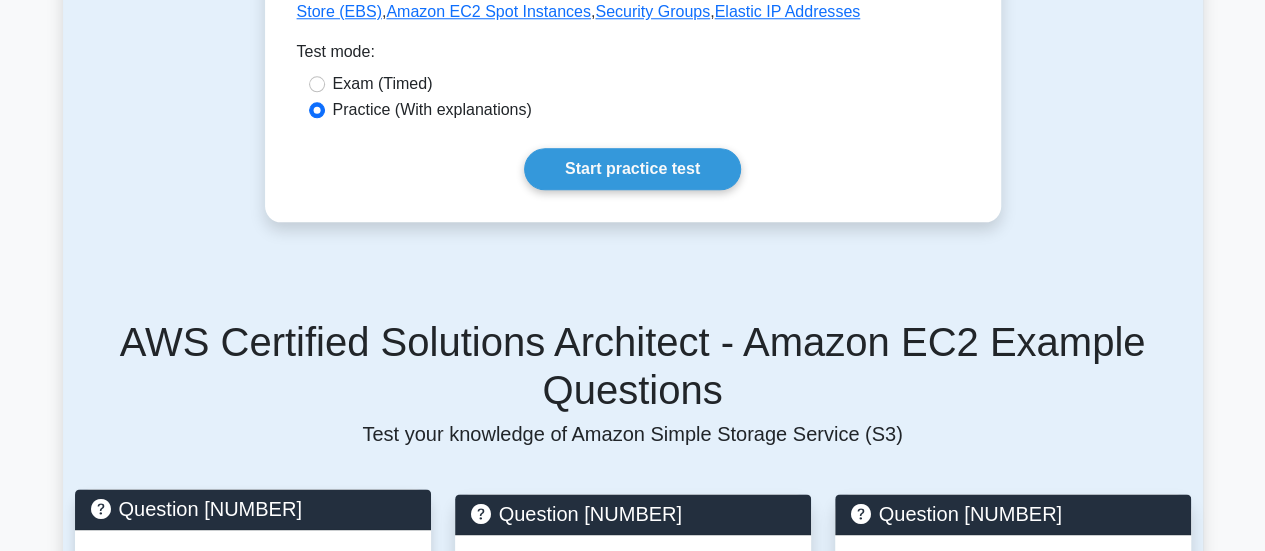 scroll, scrollTop: 900, scrollLeft: 0, axis: vertical 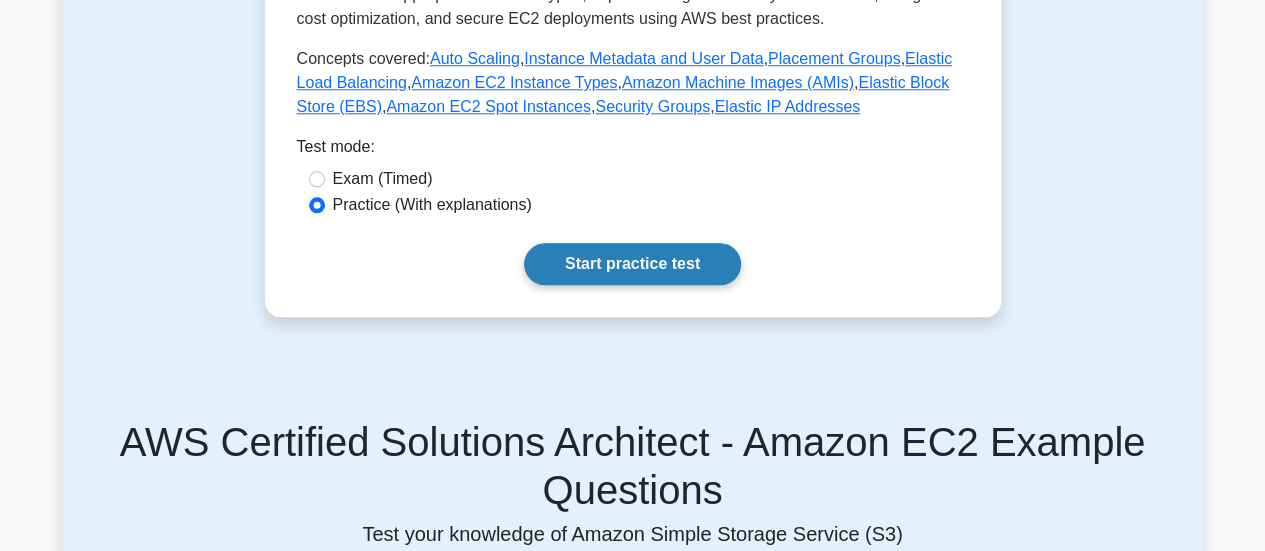 click on "Start practice test" at bounding box center (632, 264) 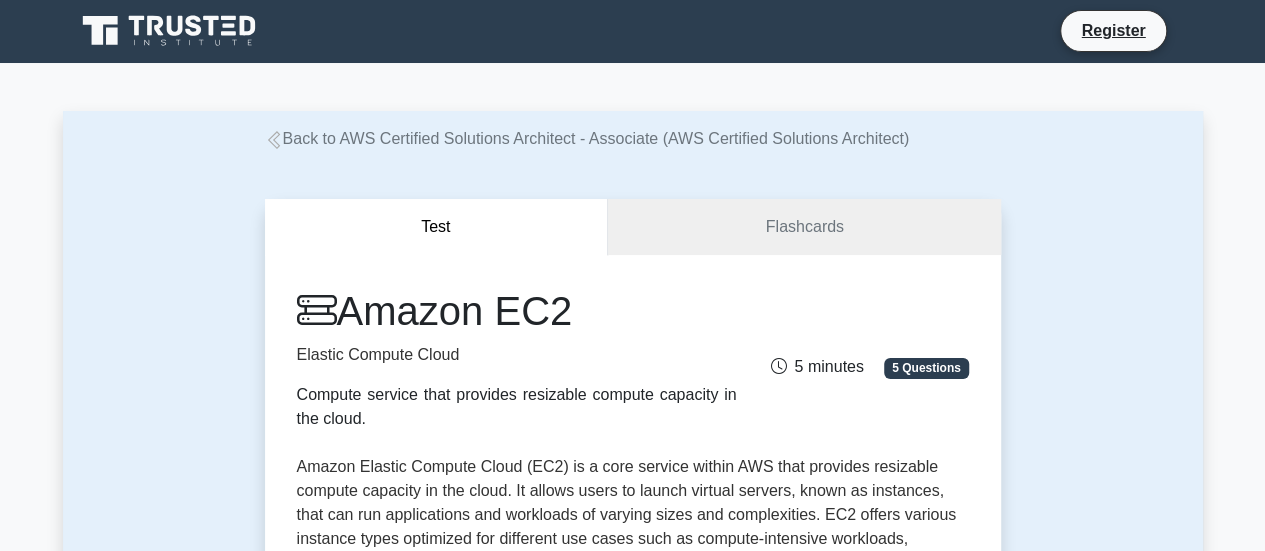 scroll, scrollTop: 0, scrollLeft: 0, axis: both 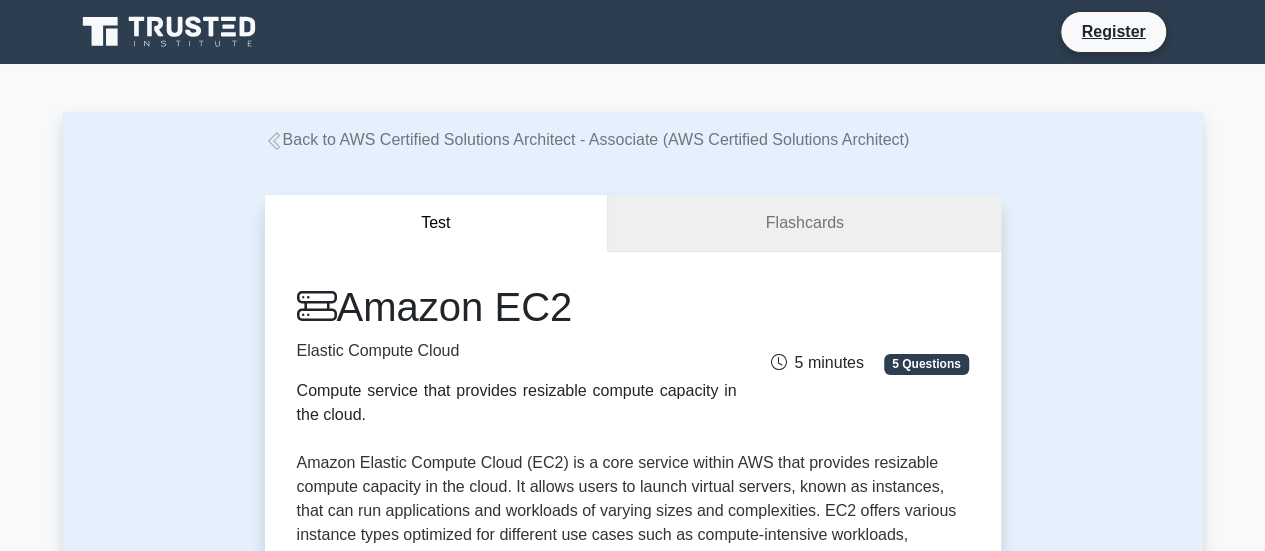 click on "Flashcards" at bounding box center (804, 223) 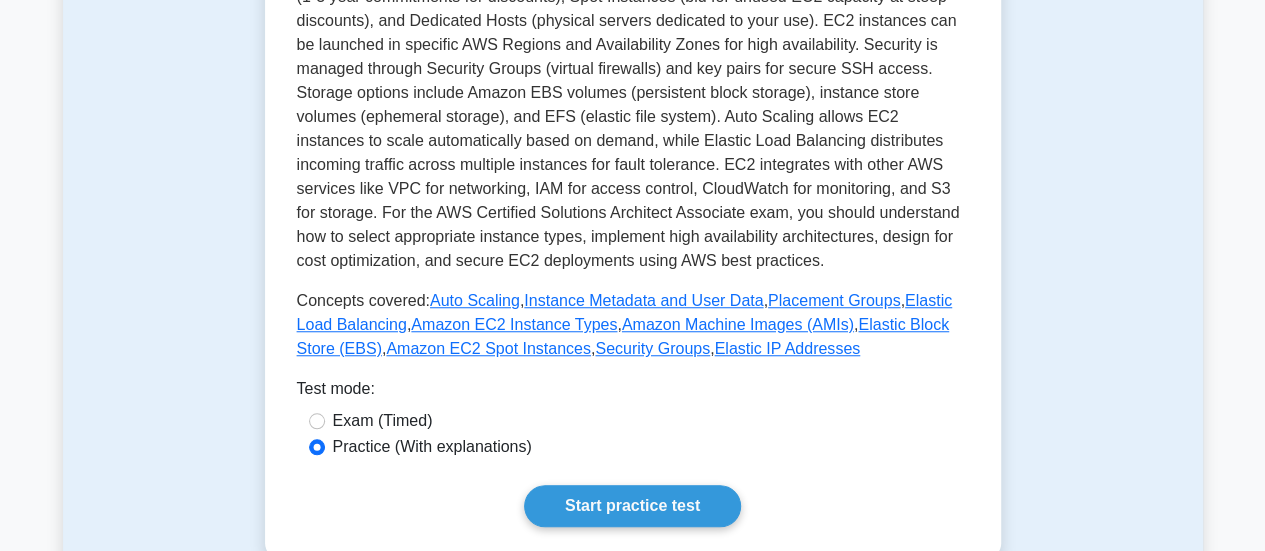 scroll, scrollTop: 700, scrollLeft: 0, axis: vertical 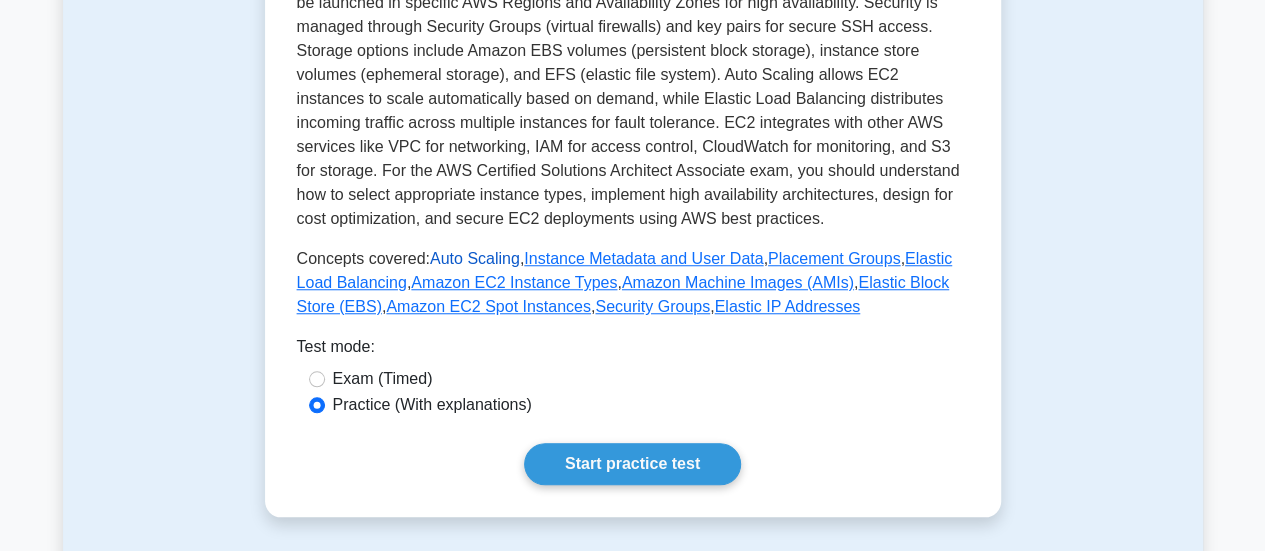 click on "Auto Scaling" at bounding box center (475, 258) 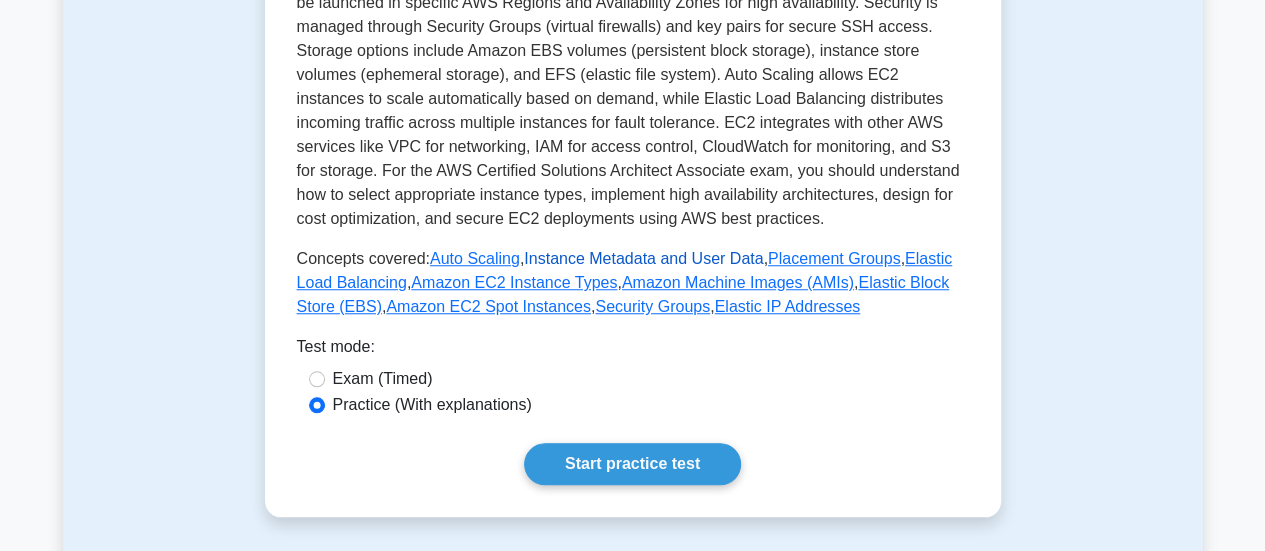click on "Instance Metadata and User Data" at bounding box center (643, 258) 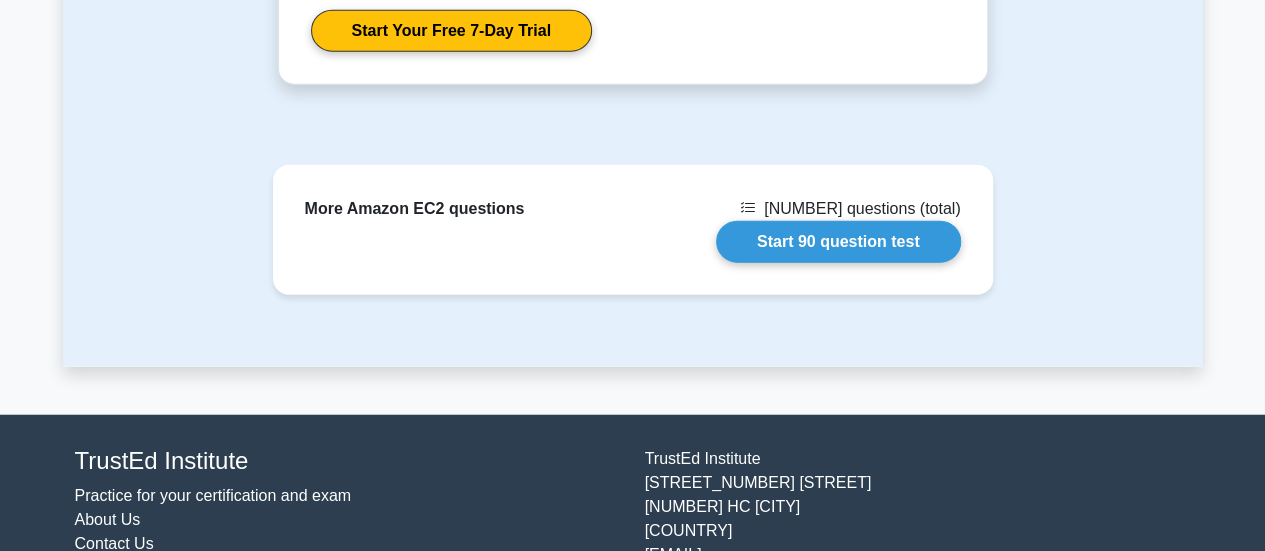scroll, scrollTop: 2422, scrollLeft: 0, axis: vertical 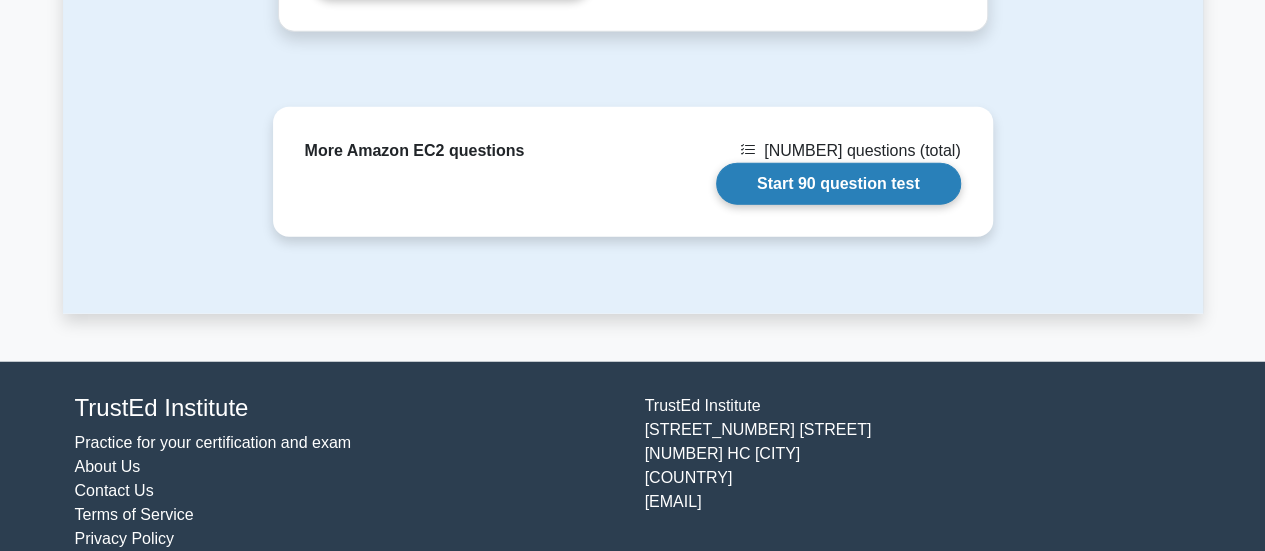 click on "Start 90 question test" at bounding box center (838, 184) 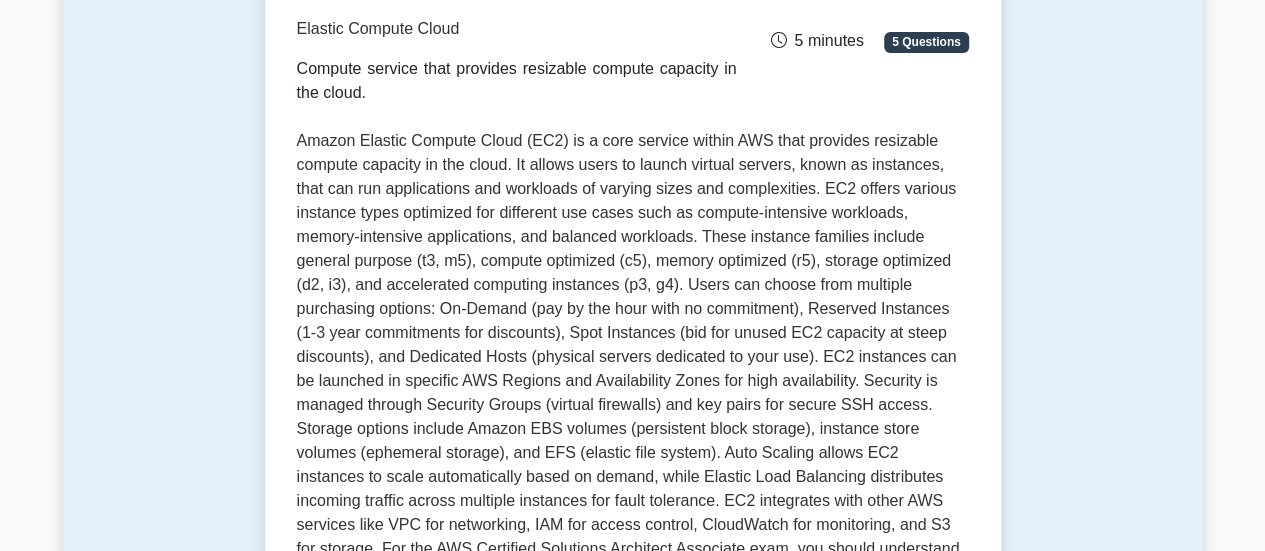 scroll, scrollTop: 0, scrollLeft: 0, axis: both 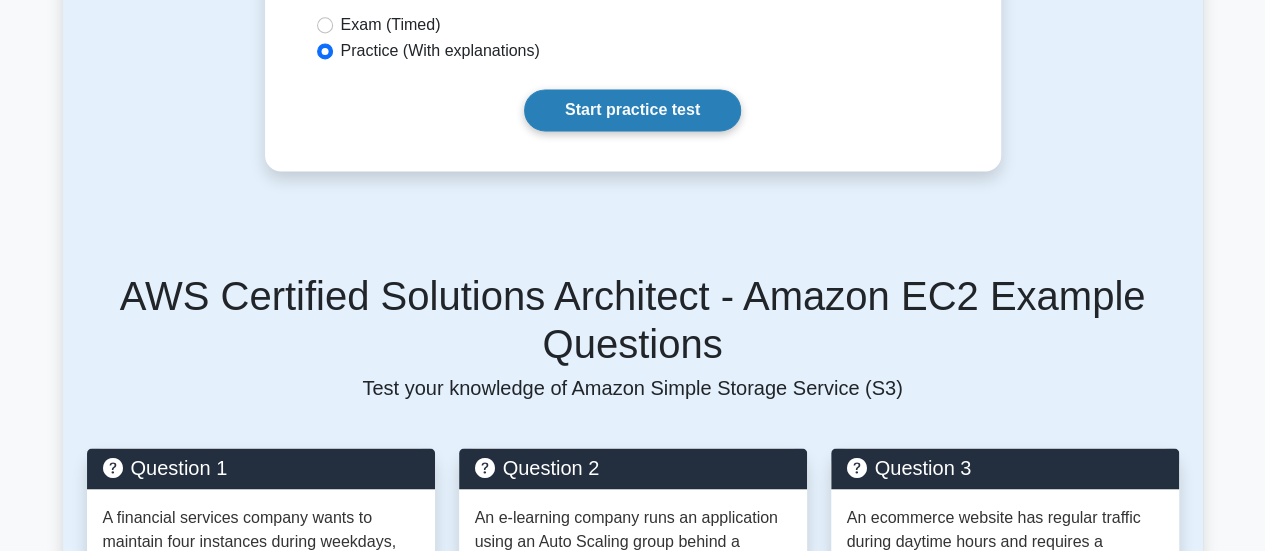 click on "Start practice test" at bounding box center (632, 110) 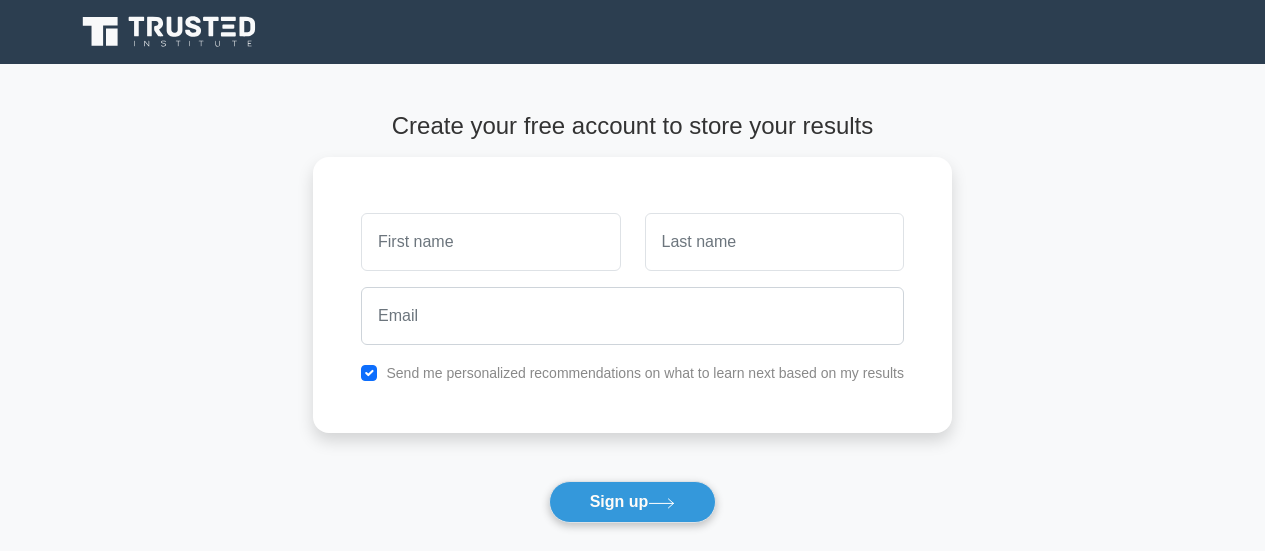 scroll, scrollTop: 0, scrollLeft: 0, axis: both 